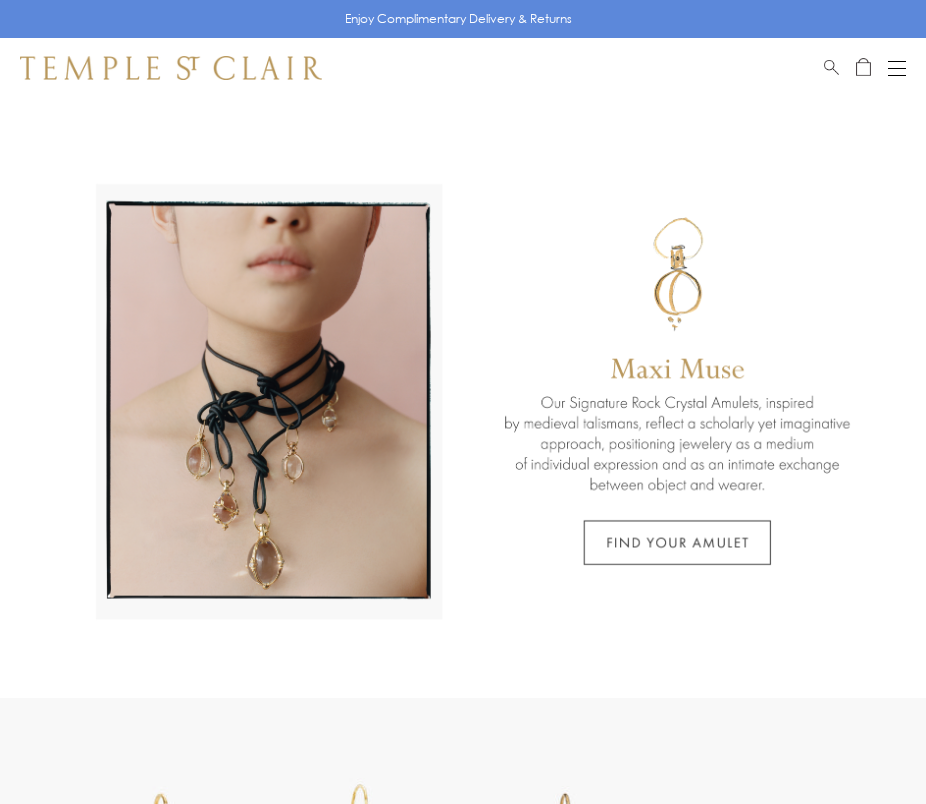 scroll, scrollTop: 0, scrollLeft: 0, axis: both 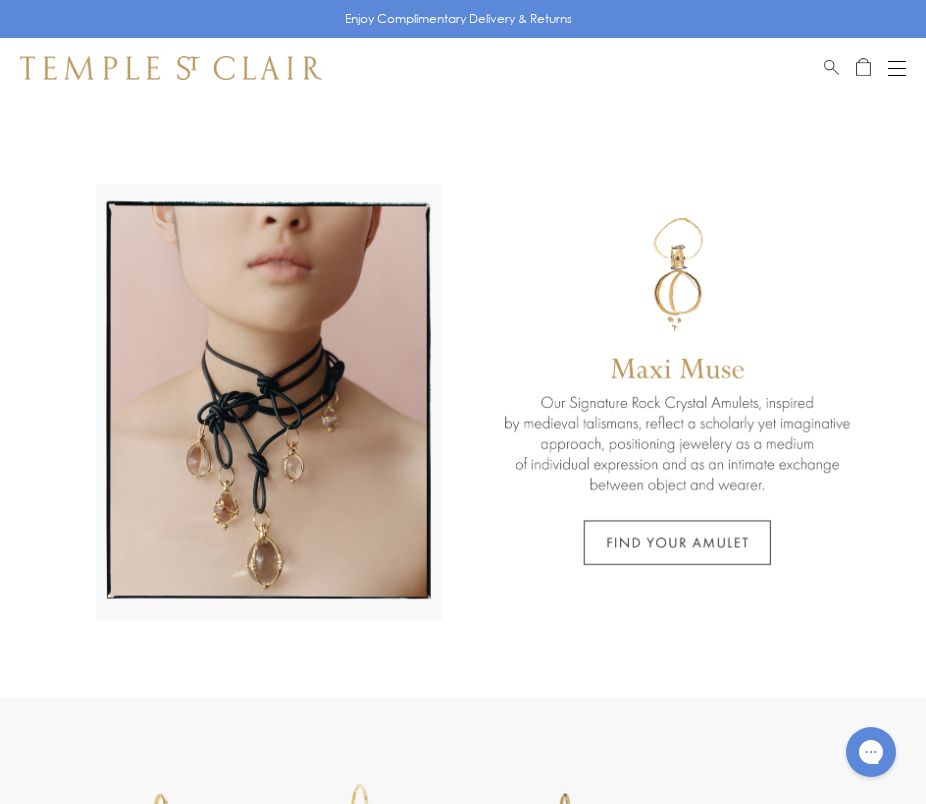 click at bounding box center [831, 64] 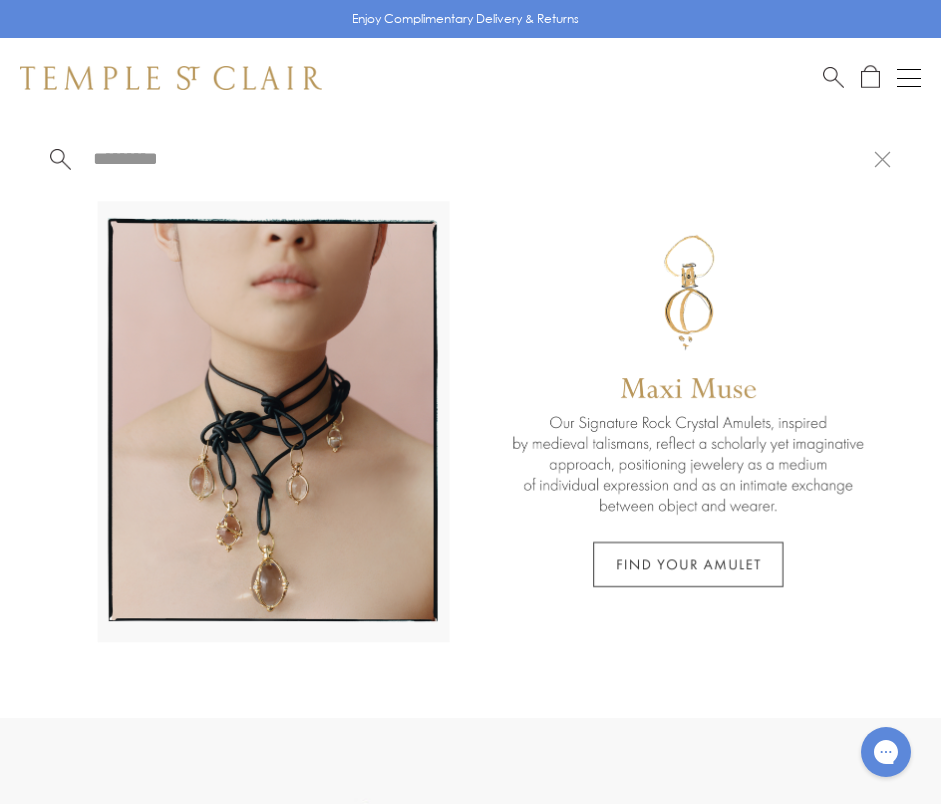 paste on "**********" 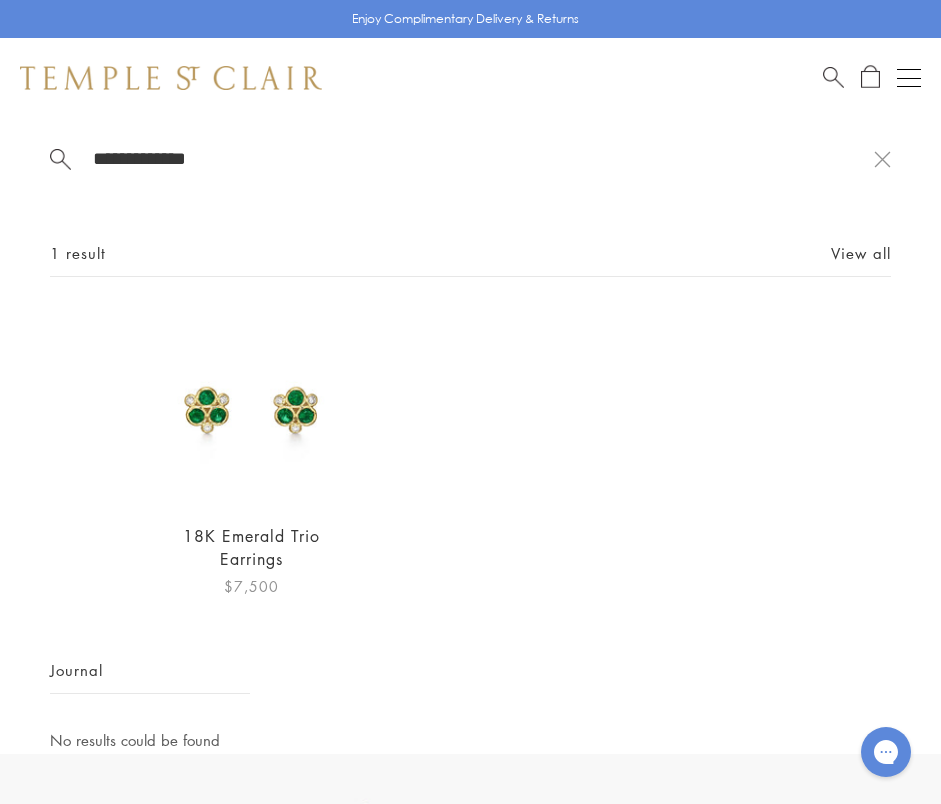 type on "**********" 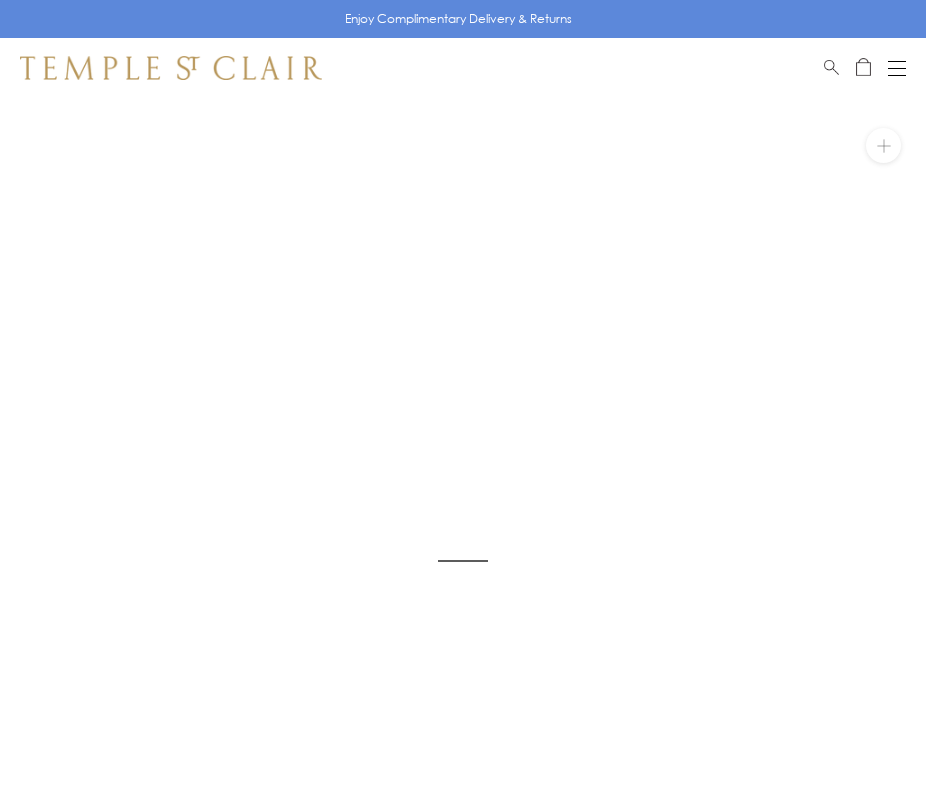 scroll, scrollTop: 0, scrollLeft: 0, axis: both 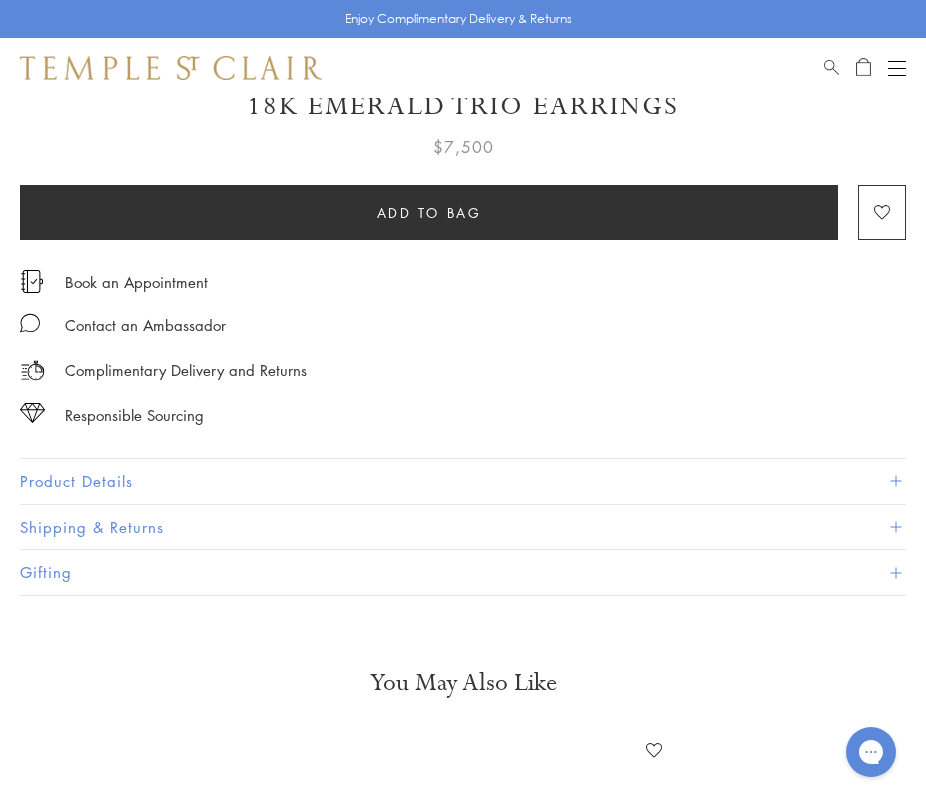click on "Product Details" at bounding box center (463, 481) 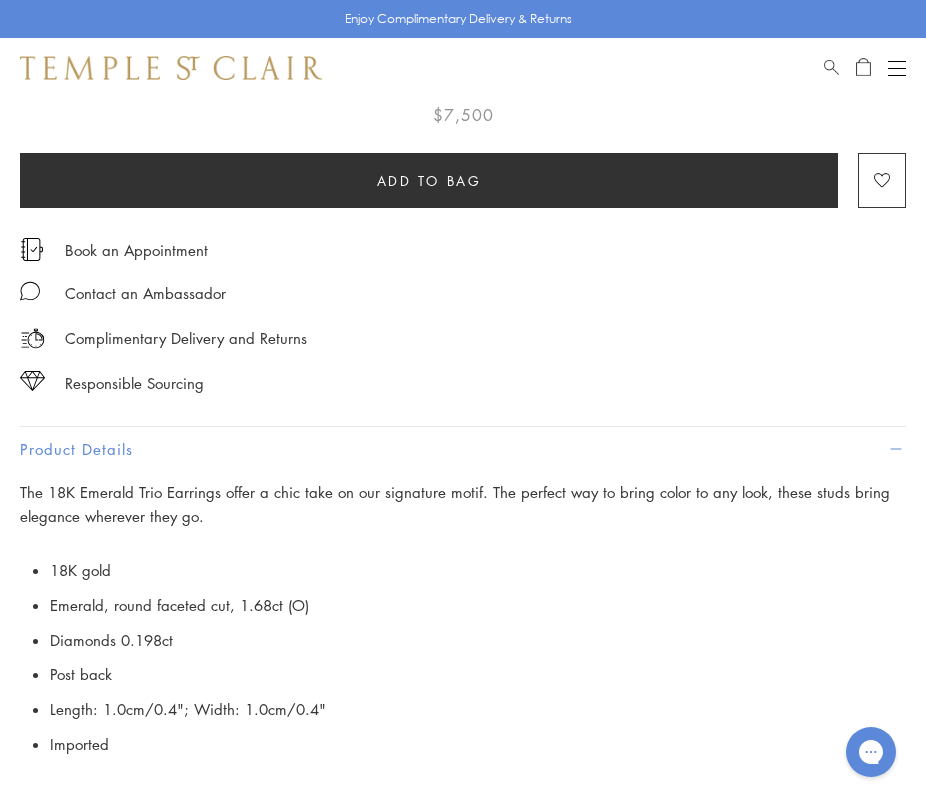 scroll, scrollTop: 1100, scrollLeft: 0, axis: vertical 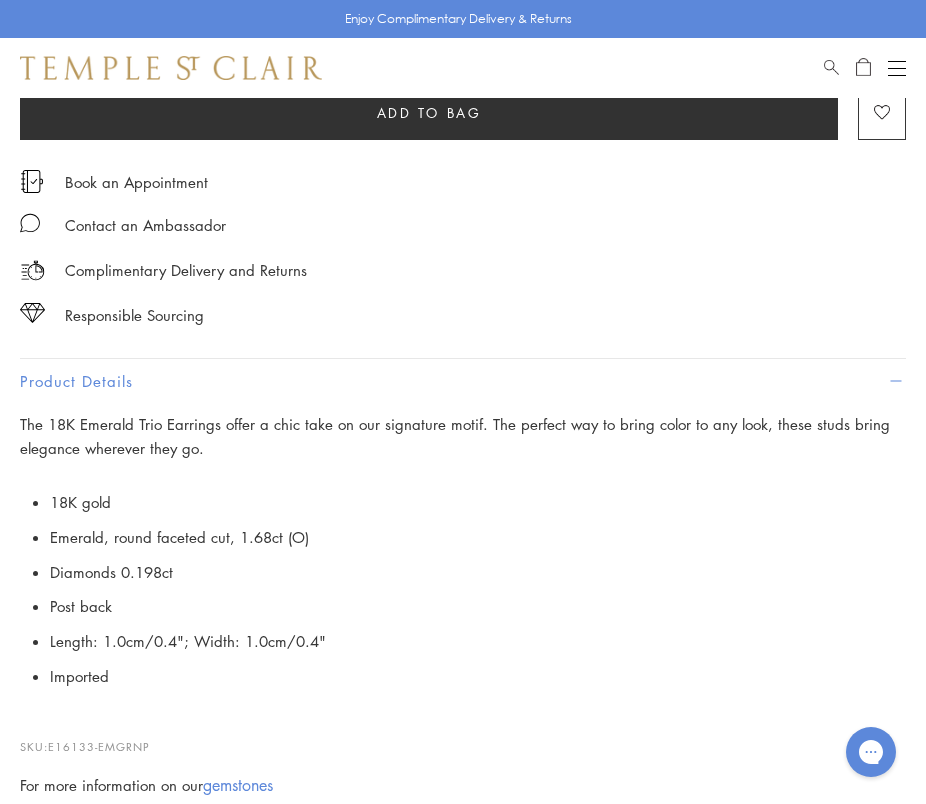 click at bounding box center [831, 64] 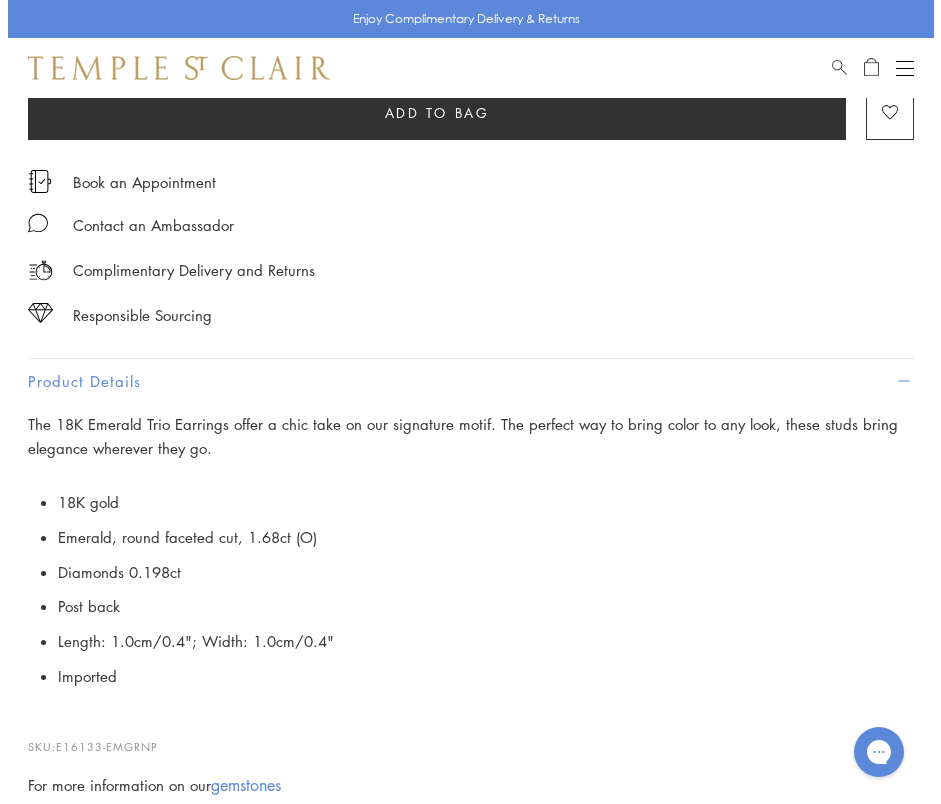 scroll, scrollTop: 1115, scrollLeft: 0, axis: vertical 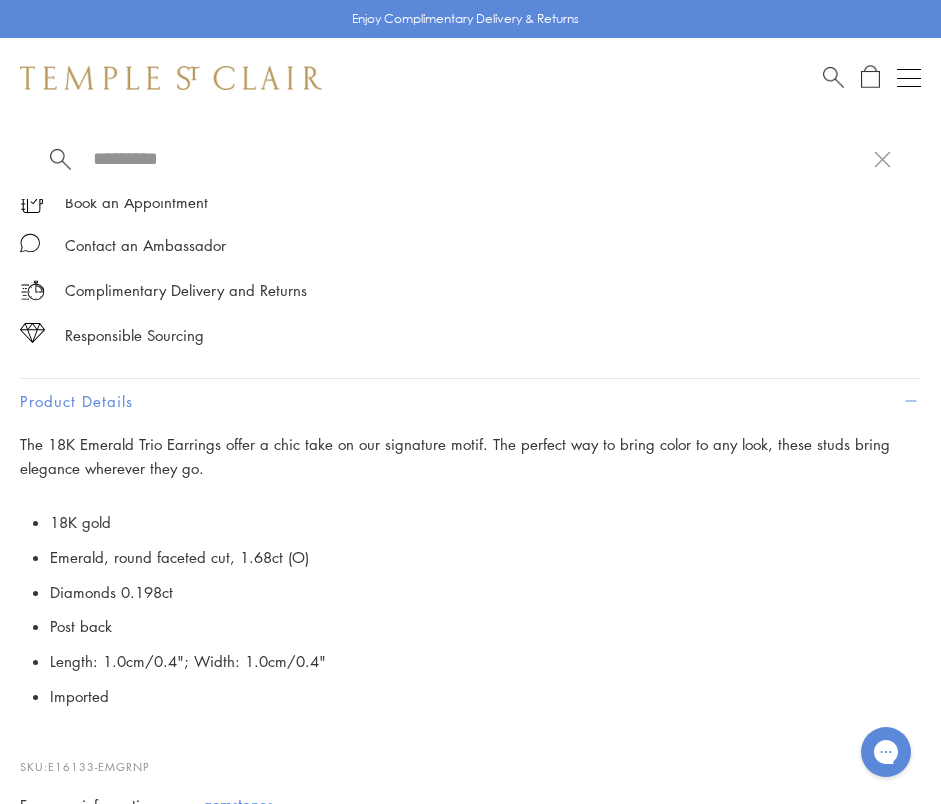 paste on "**********" 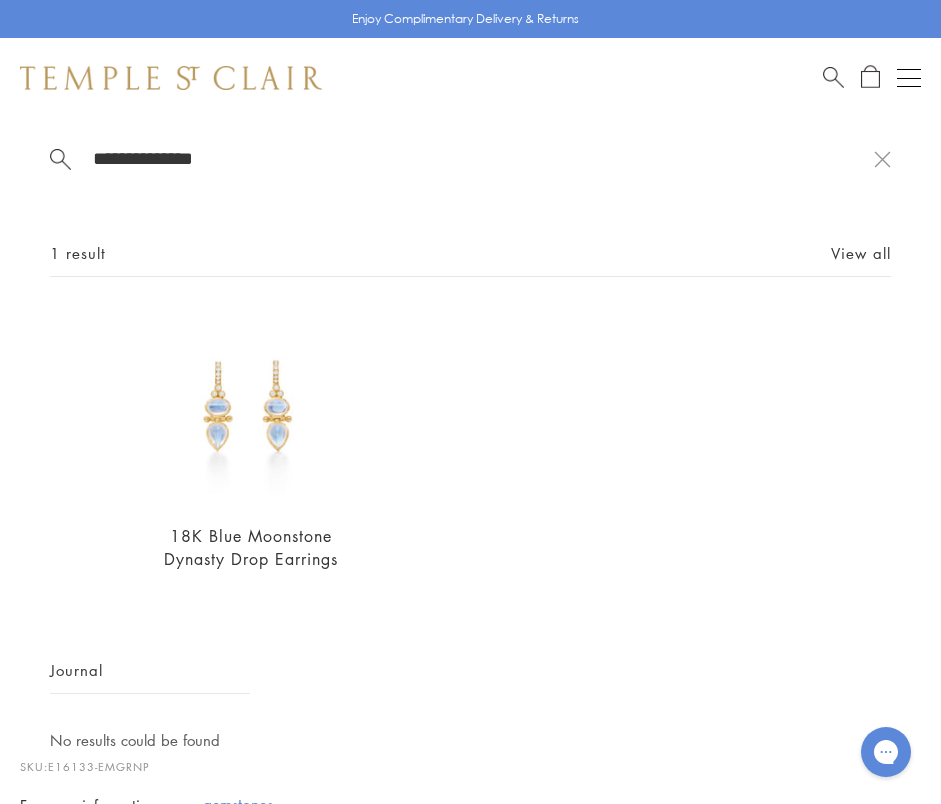 click on "**********" at bounding box center (470, 436) 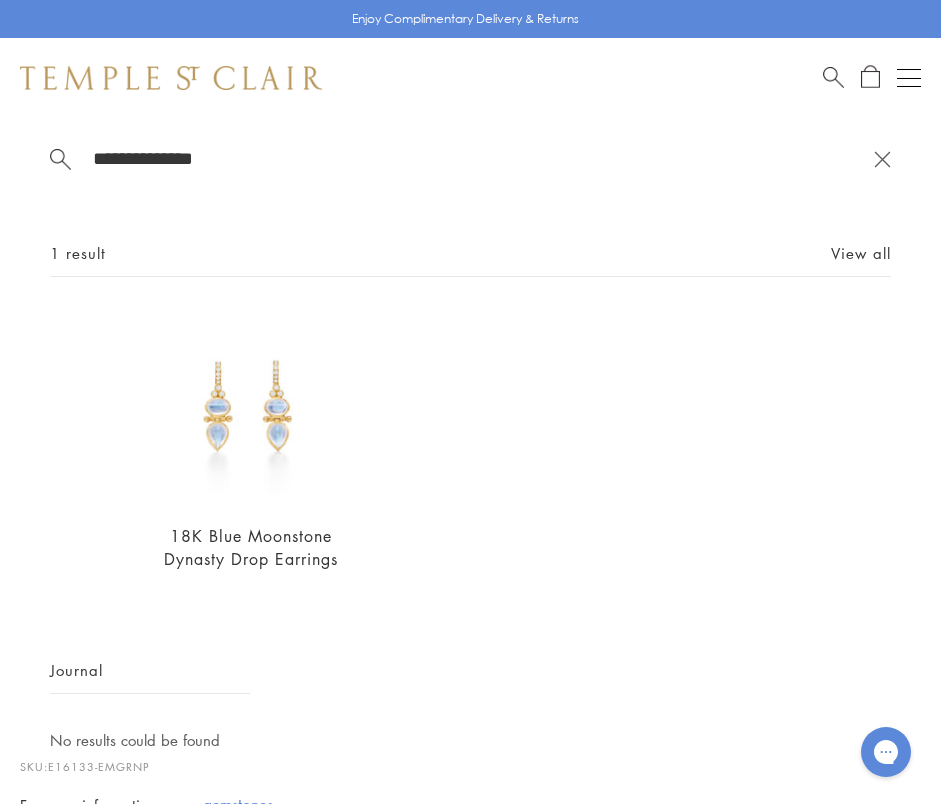 click at bounding box center [882, 158] 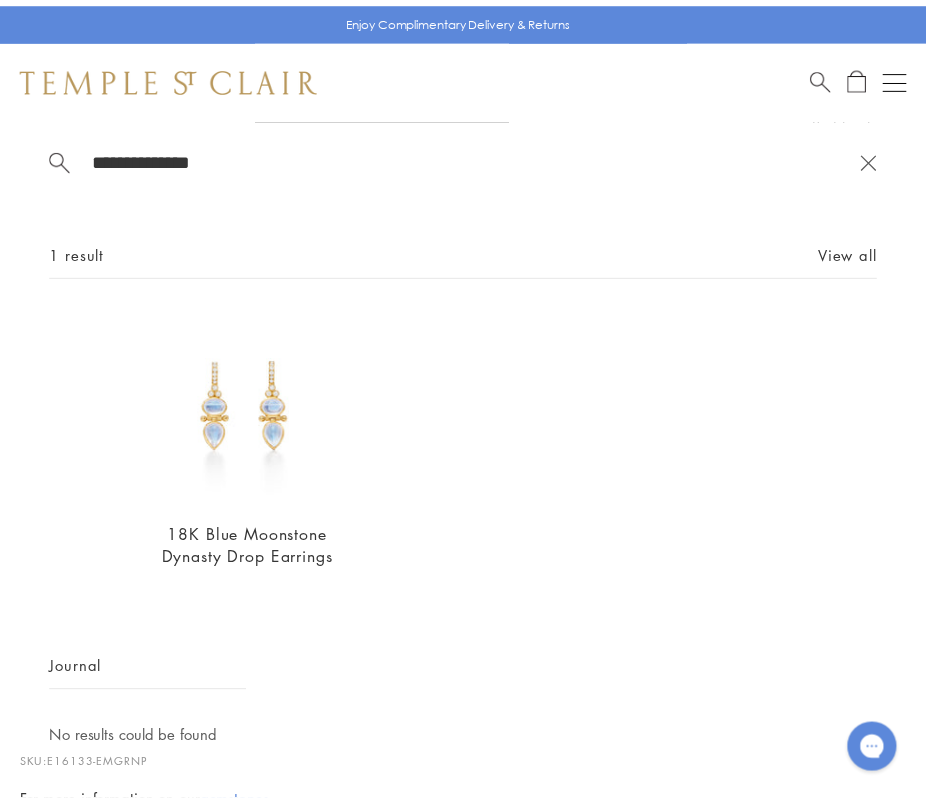 scroll, scrollTop: 1100, scrollLeft: 0, axis: vertical 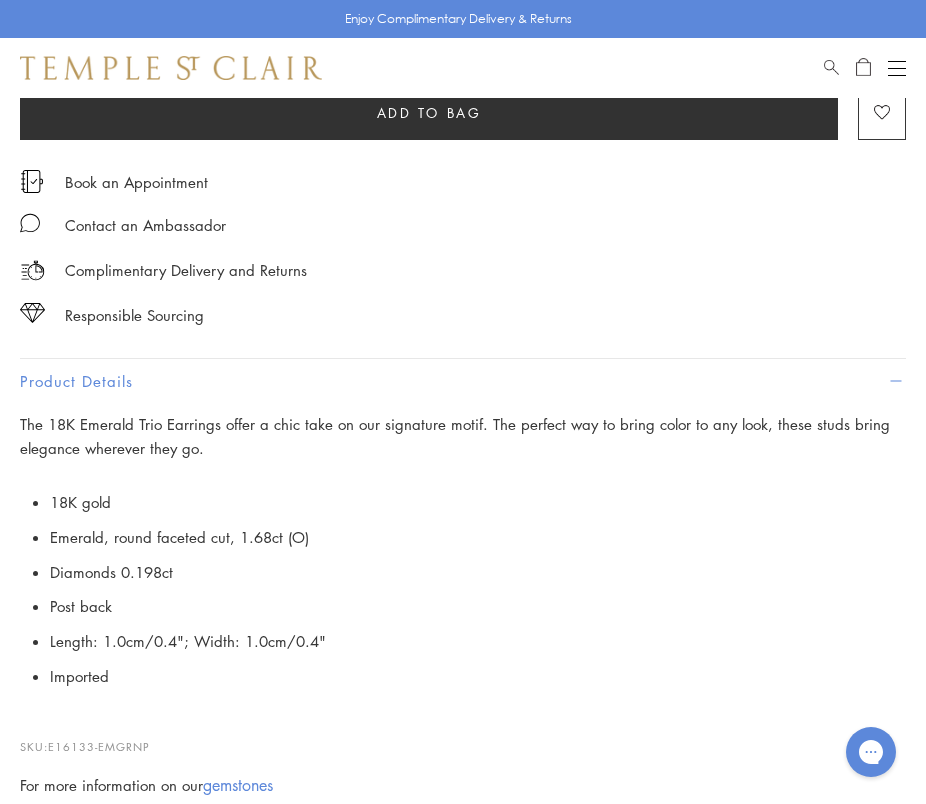 click at bounding box center [831, 64] 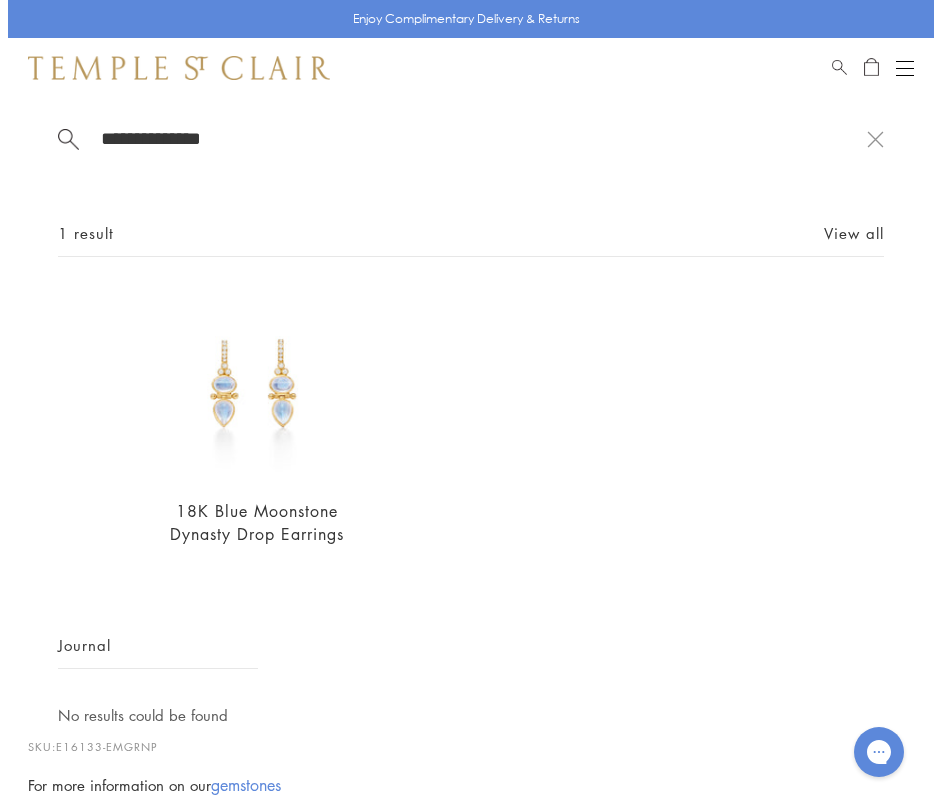 scroll, scrollTop: 1115, scrollLeft: 0, axis: vertical 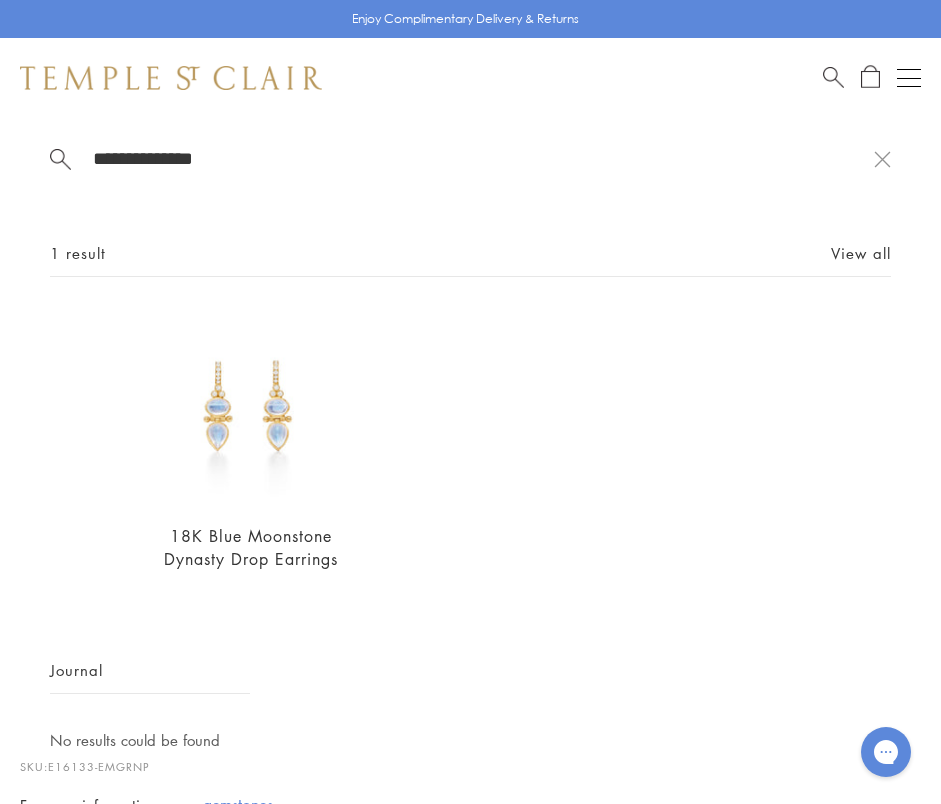 drag, startPoint x: 290, startPoint y: 145, endPoint x: 86, endPoint y: 163, distance: 204.79257 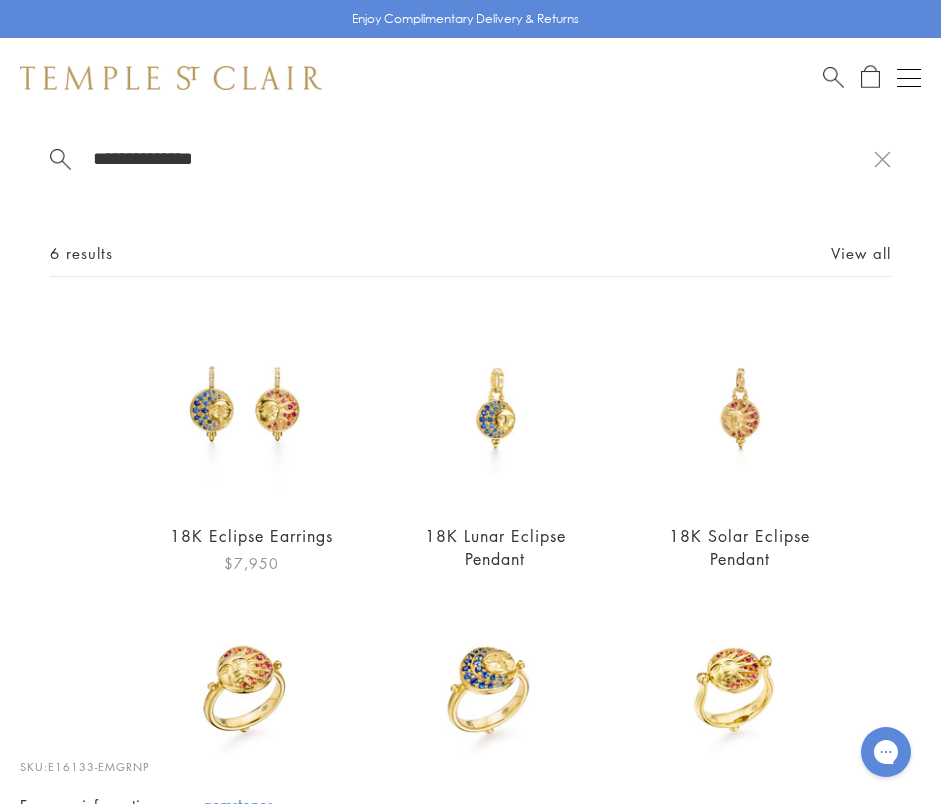 type on "**********" 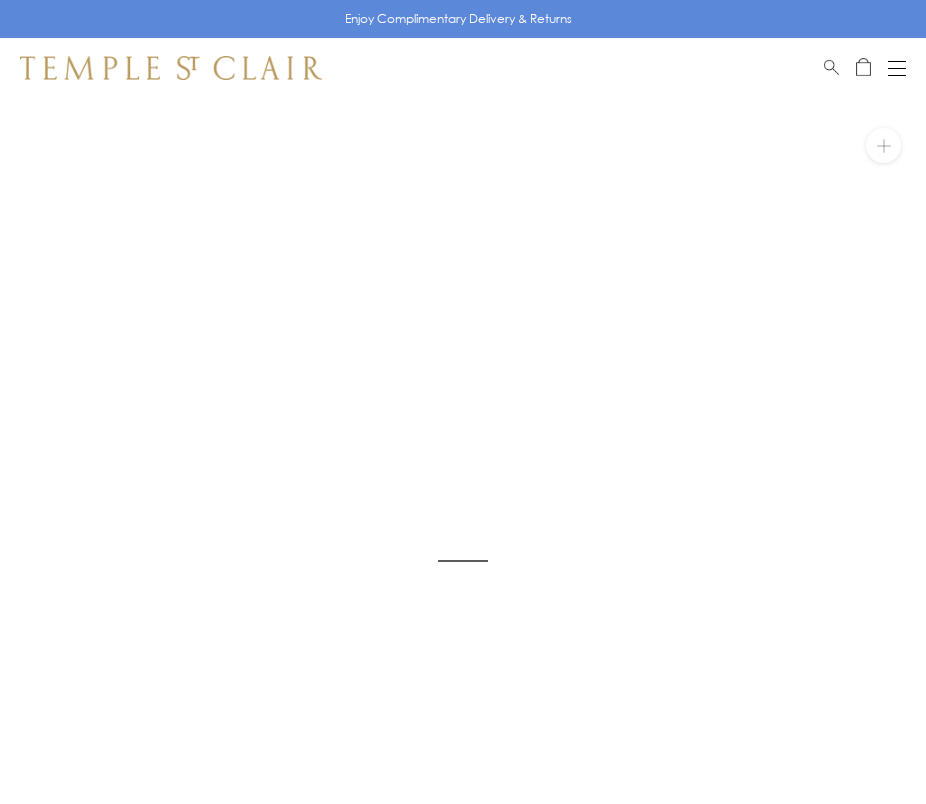 scroll, scrollTop: 0, scrollLeft: 0, axis: both 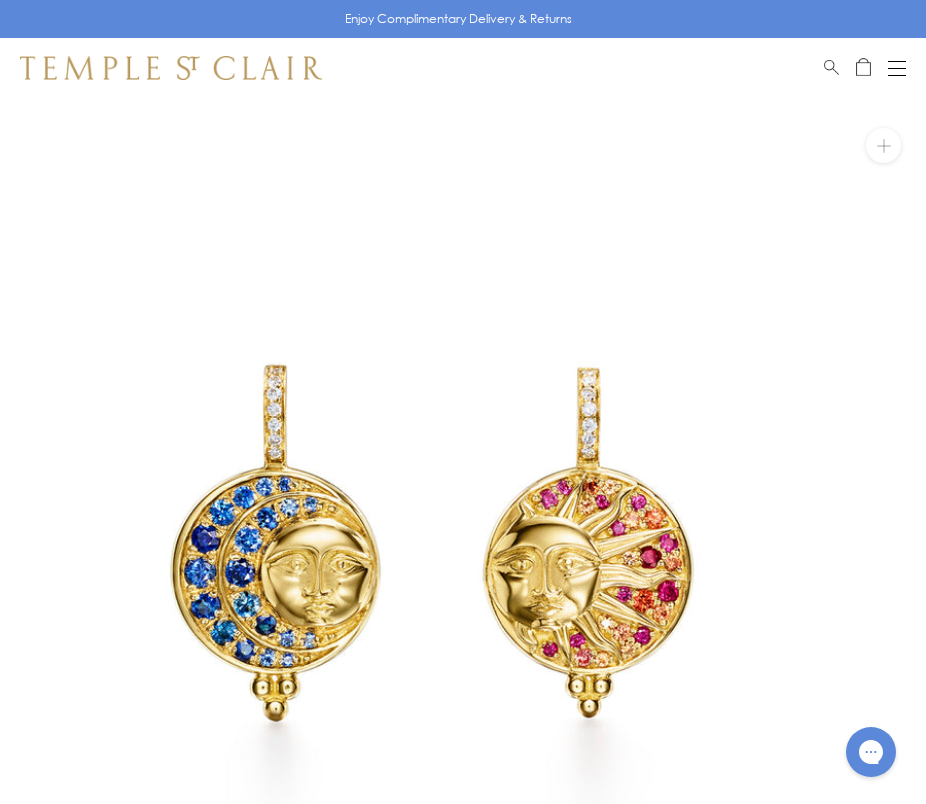 click at bounding box center (831, 64) 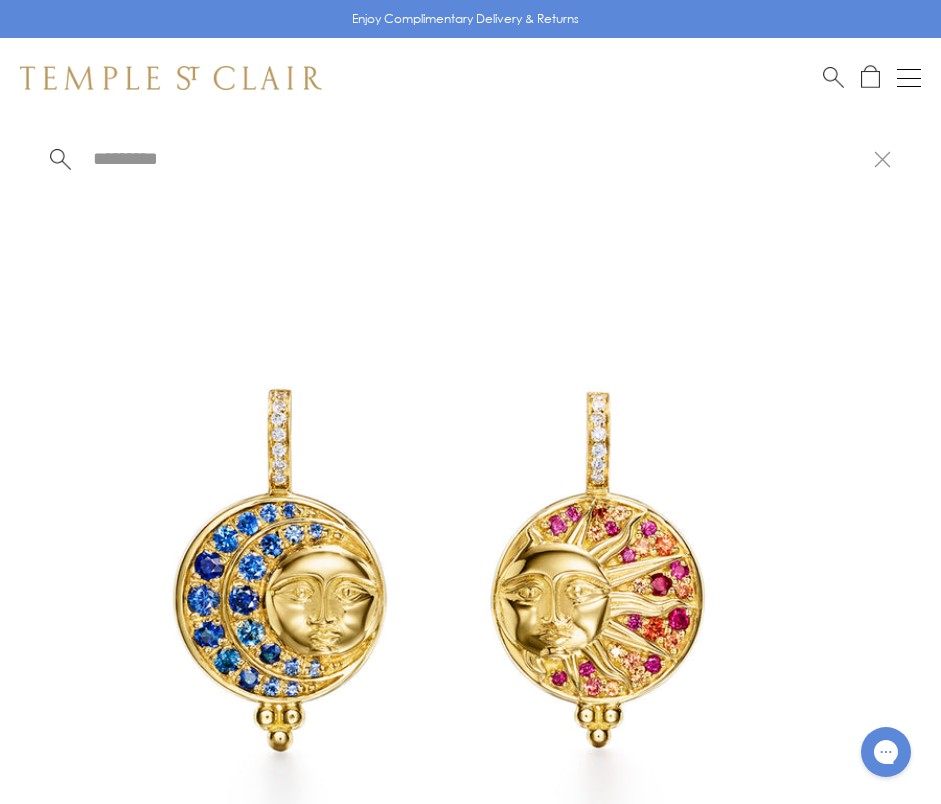 paste on "**********" 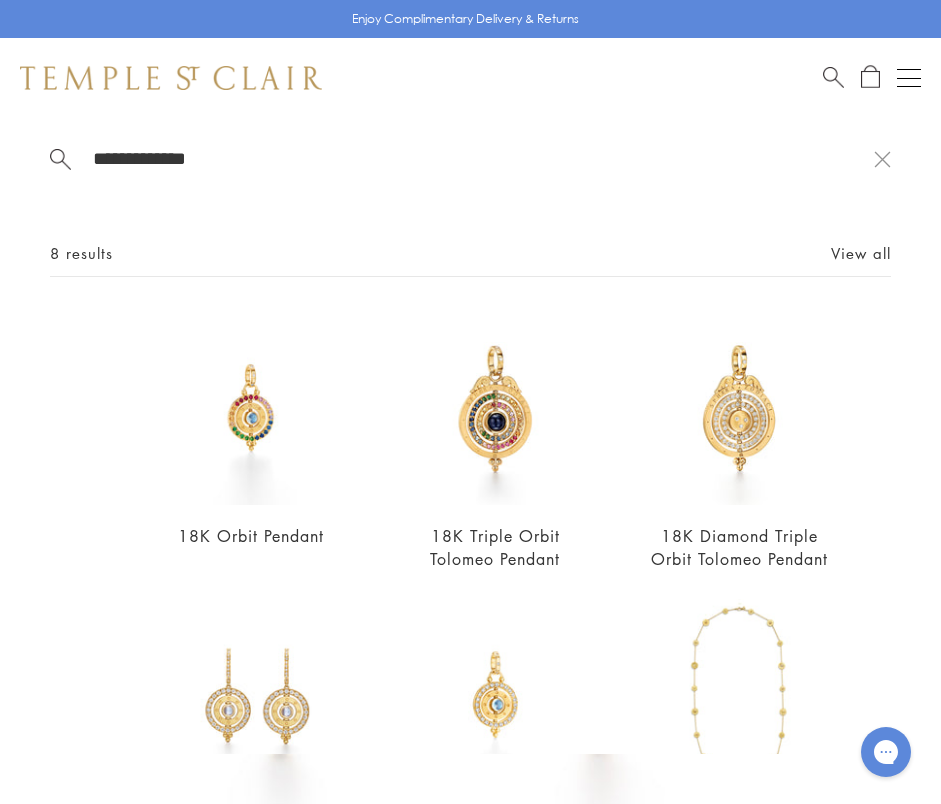 type on "**********" 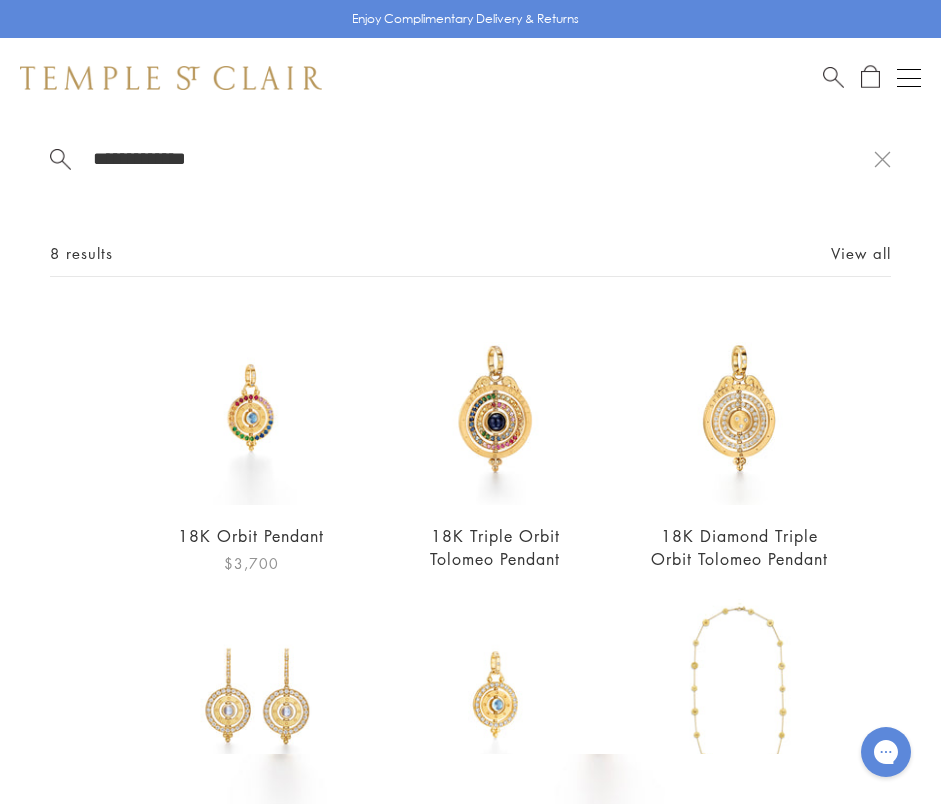 click at bounding box center (251, 408) 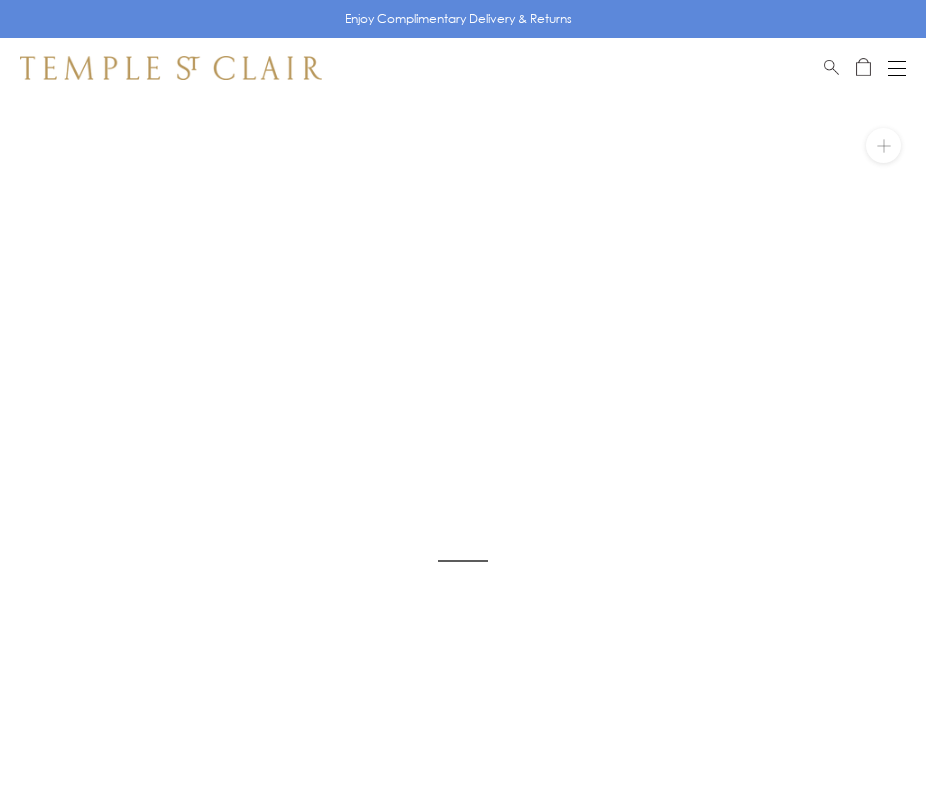 scroll, scrollTop: 0, scrollLeft: 0, axis: both 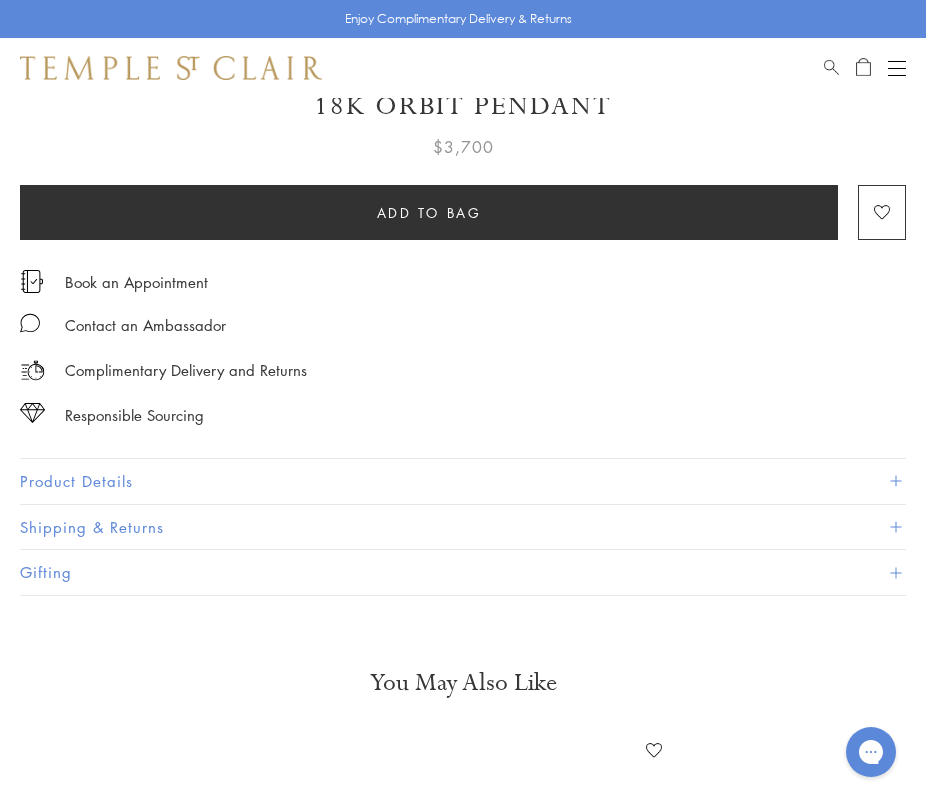 click on "Product Details" at bounding box center [463, 481] 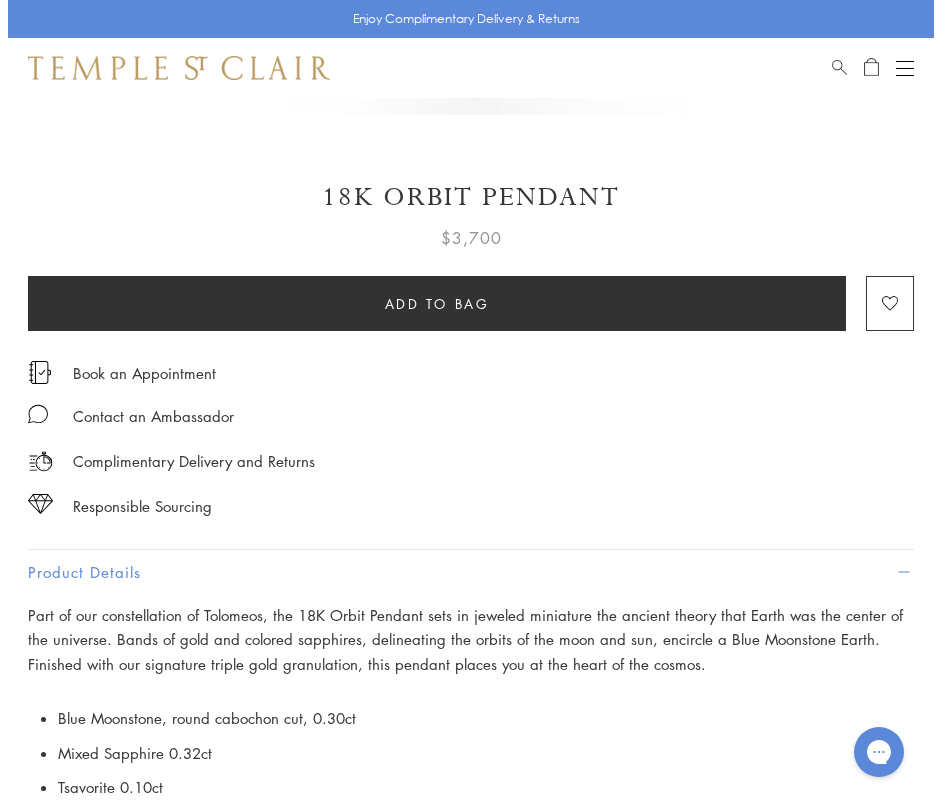 scroll, scrollTop: 1000, scrollLeft: 0, axis: vertical 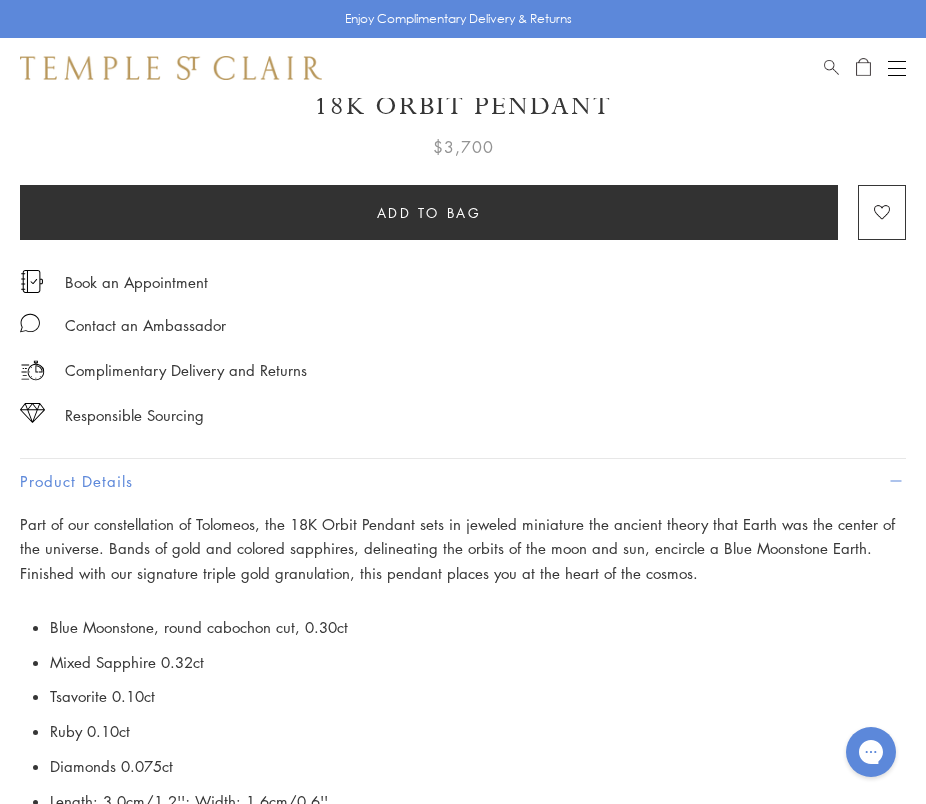 click at bounding box center (831, 64) 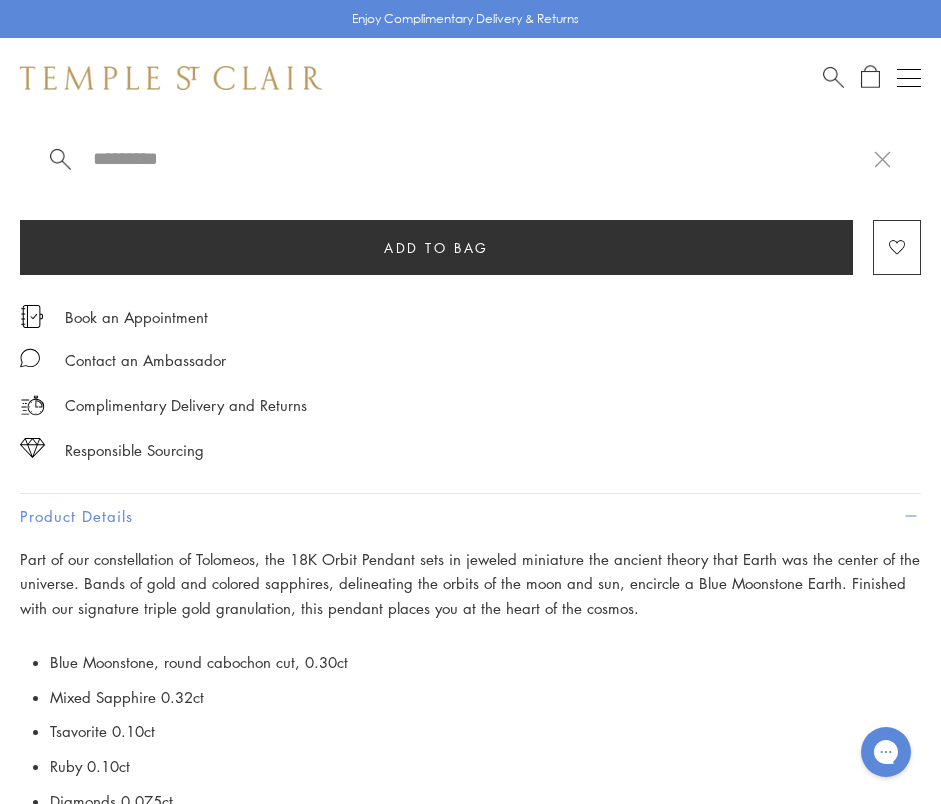 paste on "**********" 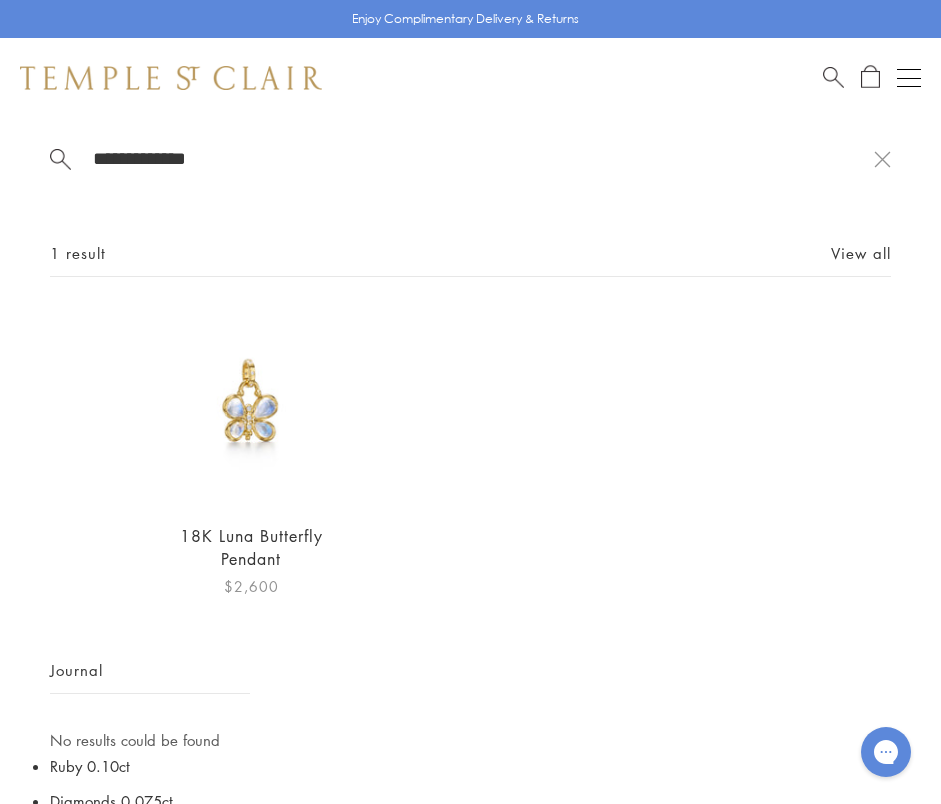 type on "**********" 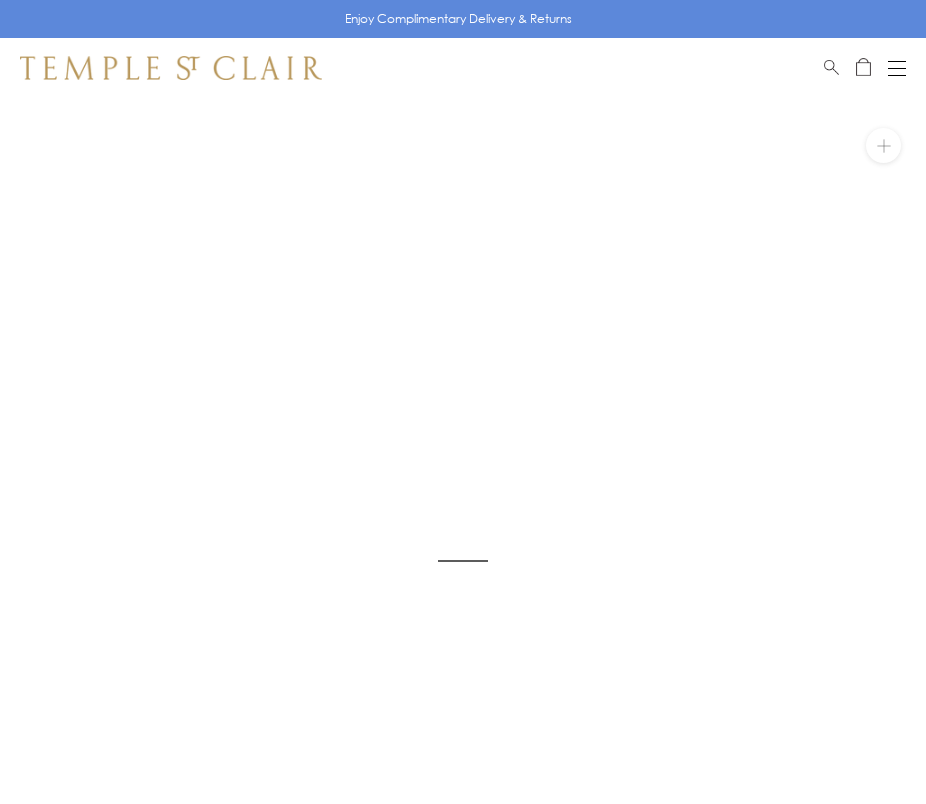 scroll, scrollTop: 0, scrollLeft: 0, axis: both 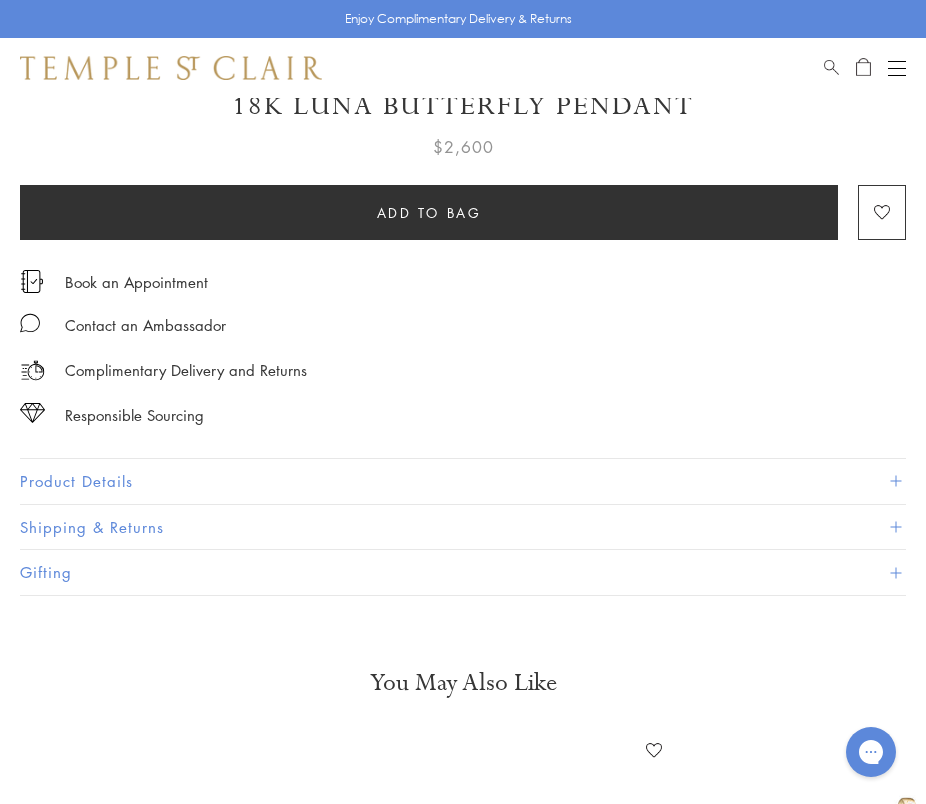 click on "Product Details" at bounding box center [463, 481] 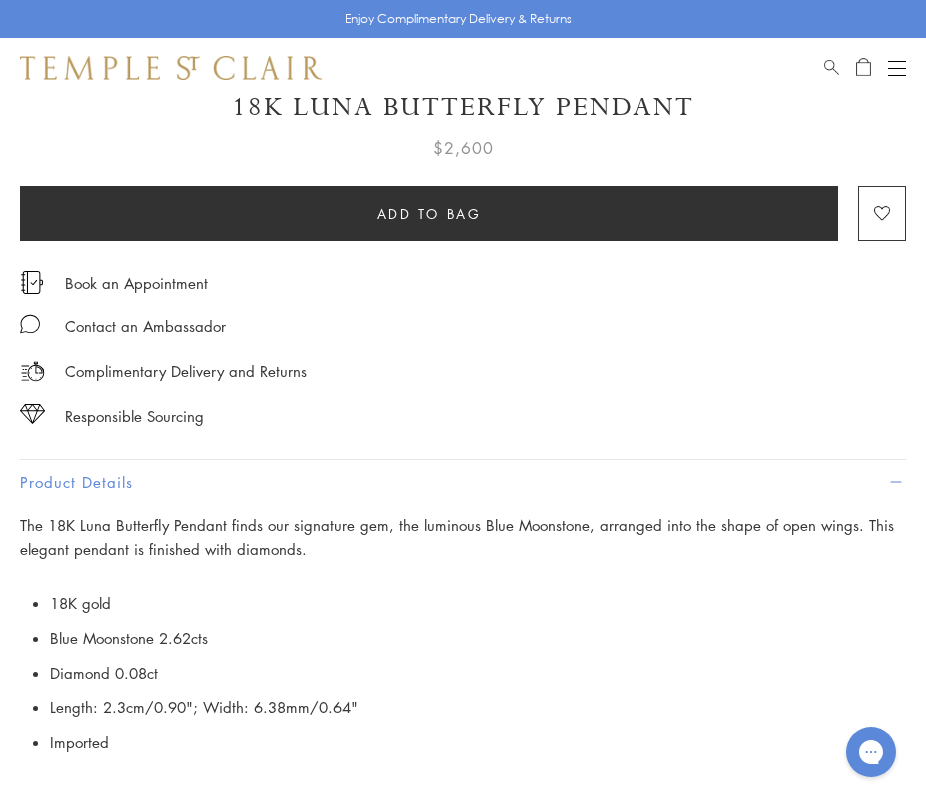 scroll, scrollTop: 900, scrollLeft: 0, axis: vertical 